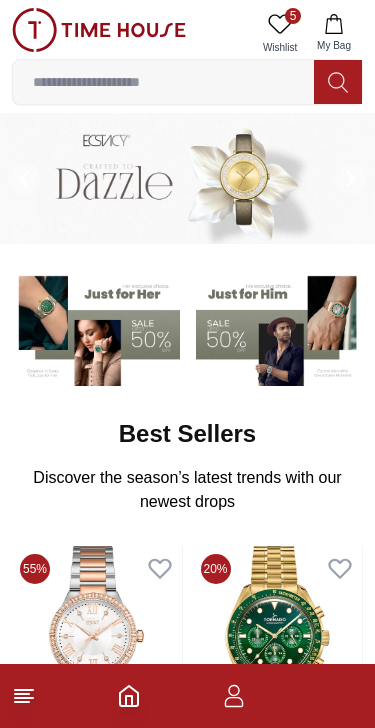 scroll, scrollTop: 0, scrollLeft: 0, axis: both 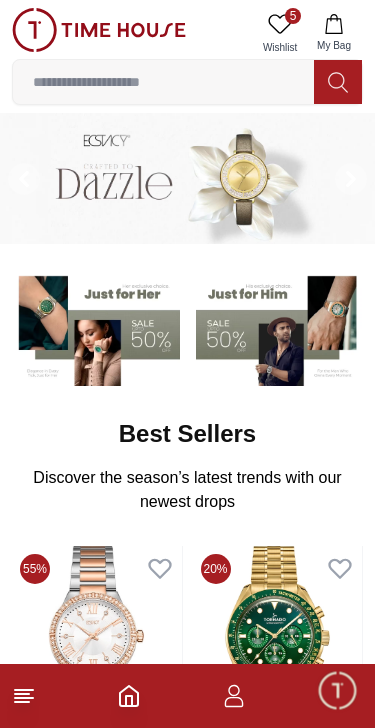click at bounding box center [187, 696] 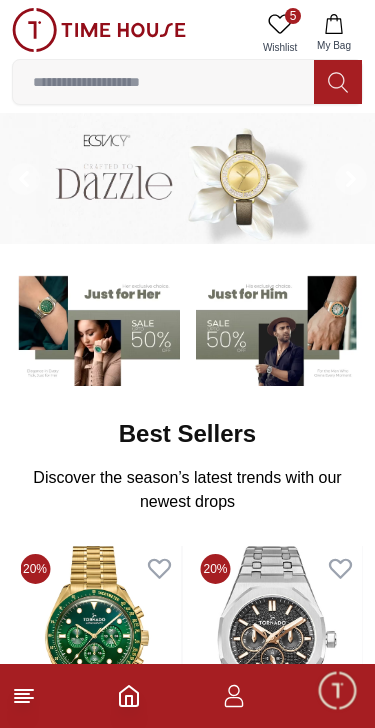 click 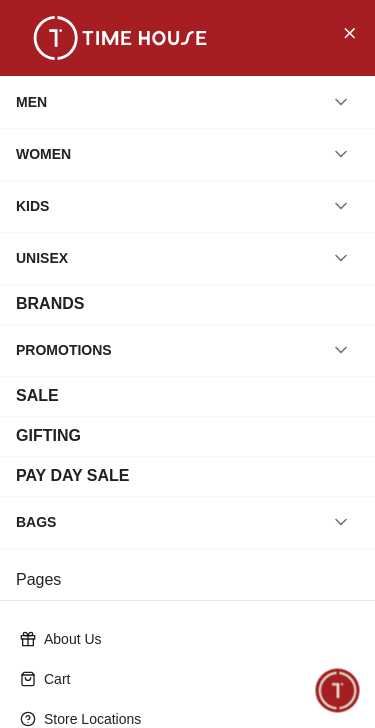 click at bounding box center (341, 102) 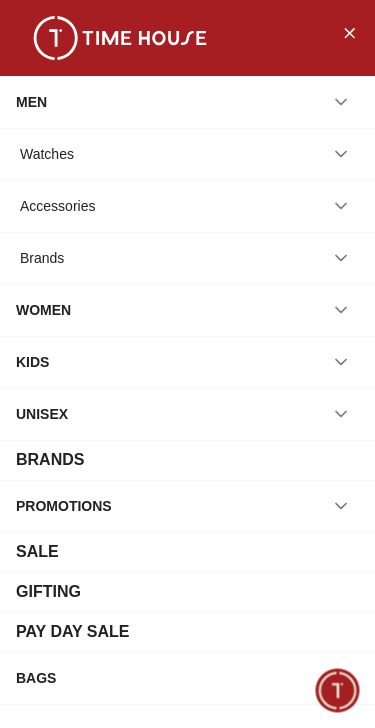 click 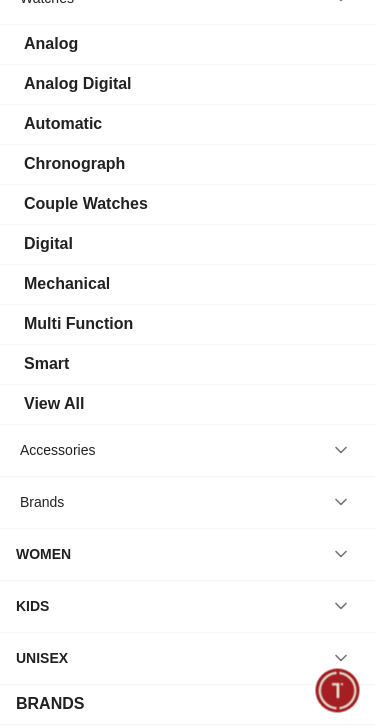 scroll, scrollTop: 168, scrollLeft: 0, axis: vertical 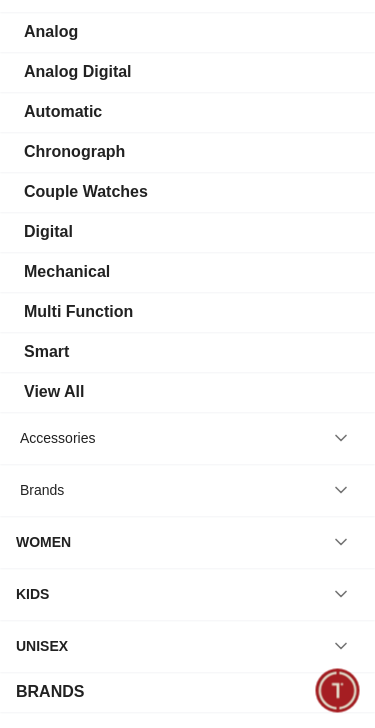 click 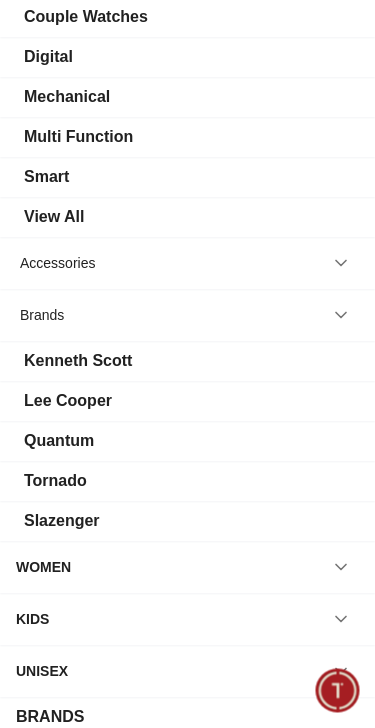 scroll, scrollTop: 342, scrollLeft: 0, axis: vertical 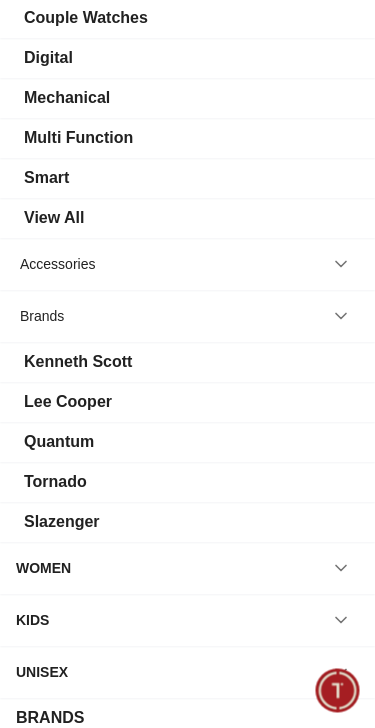 click on "Lee Cooper" at bounding box center [68, 402] 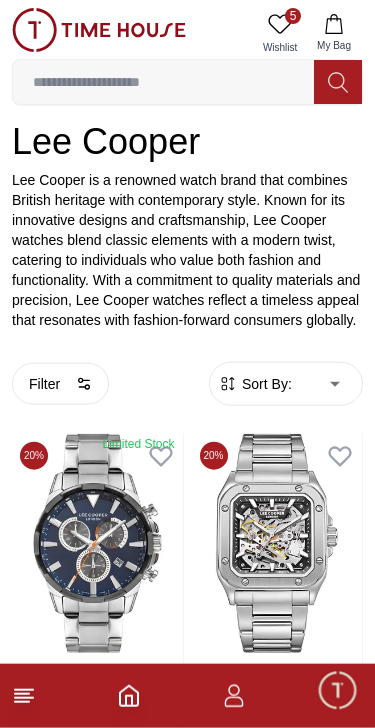scroll, scrollTop: 283, scrollLeft: 0, axis: vertical 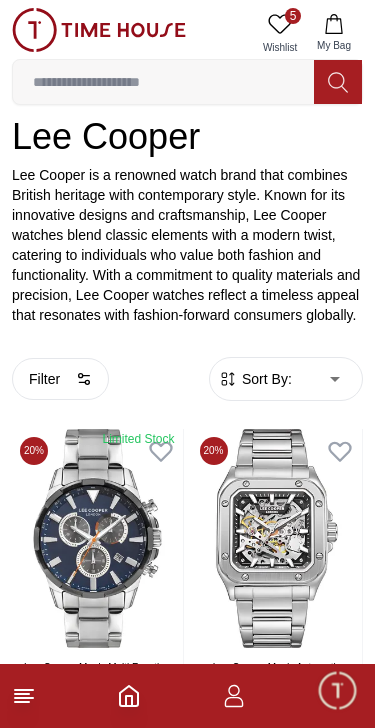 click on "Filter" at bounding box center (60, 379) 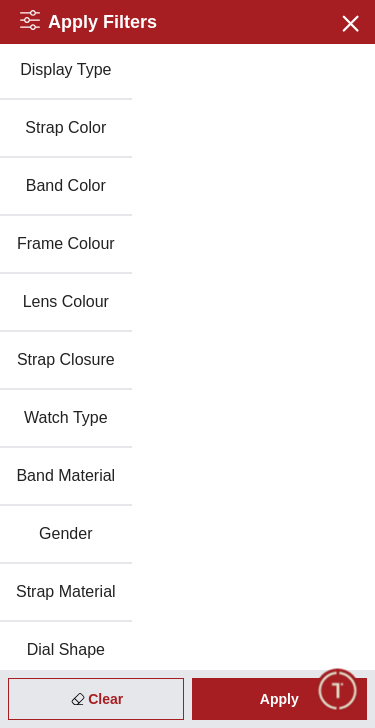 scroll, scrollTop: 422, scrollLeft: 0, axis: vertical 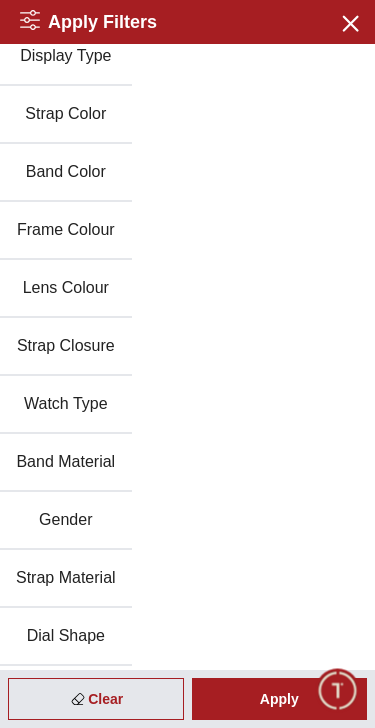 click on "Gender" at bounding box center [66, 521] 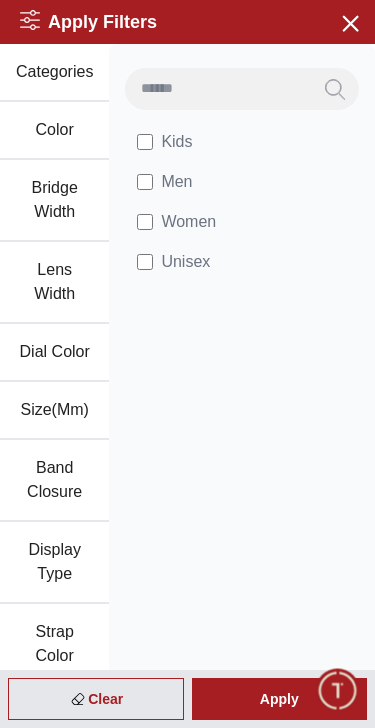 scroll, scrollTop: 0, scrollLeft: 0, axis: both 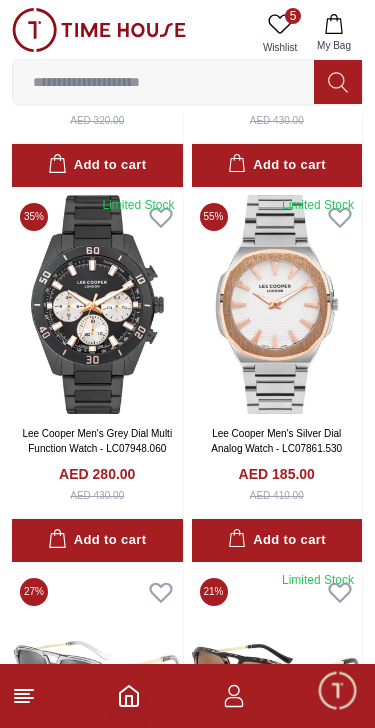 click 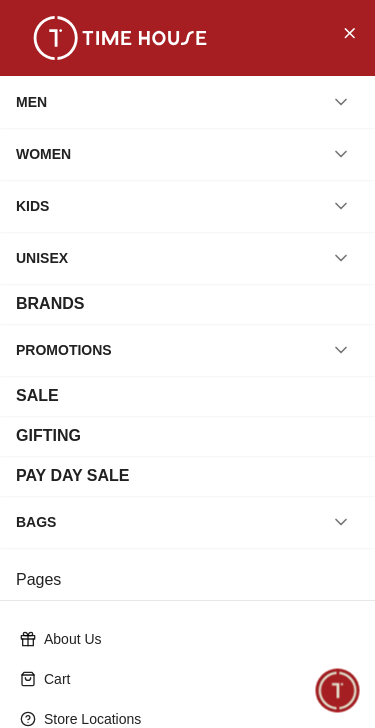 click on "BRANDS" at bounding box center [50, 304] 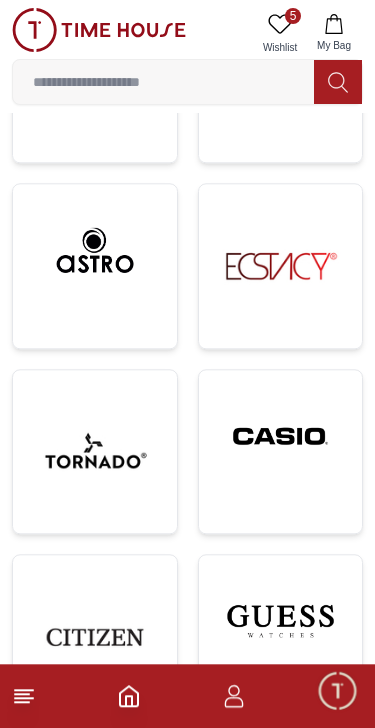 scroll, scrollTop: 702, scrollLeft: 0, axis: vertical 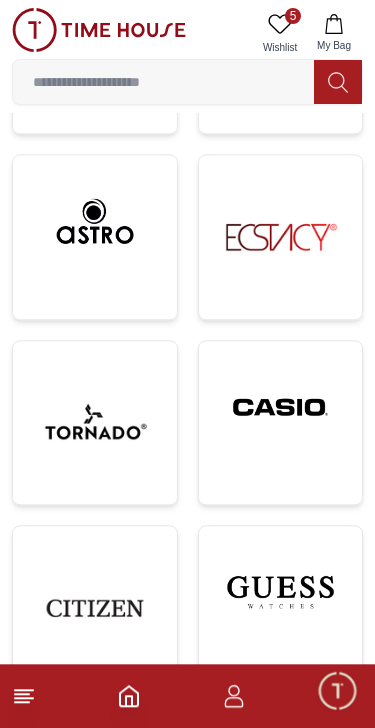 click at bounding box center (281, 407) 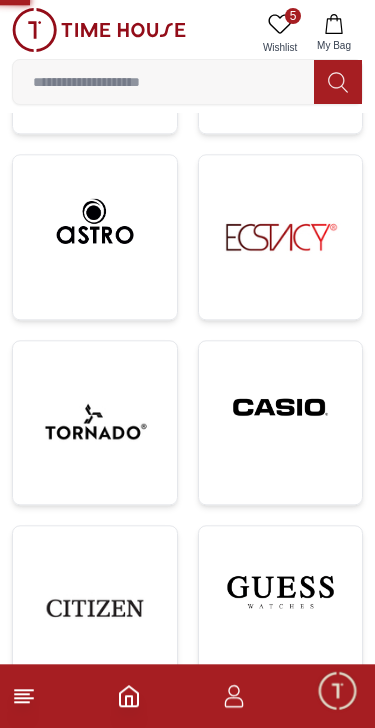 scroll, scrollTop: 702, scrollLeft: 0, axis: vertical 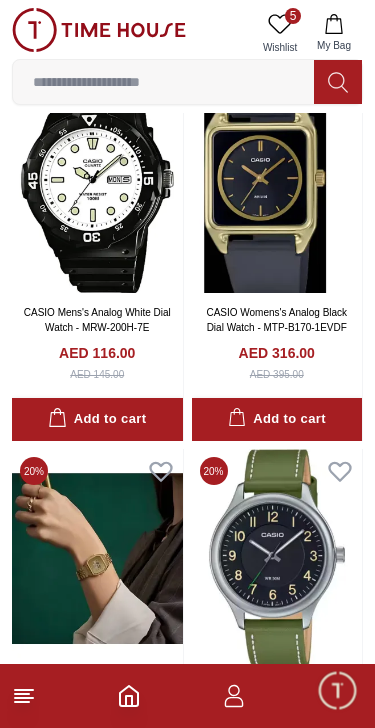 click 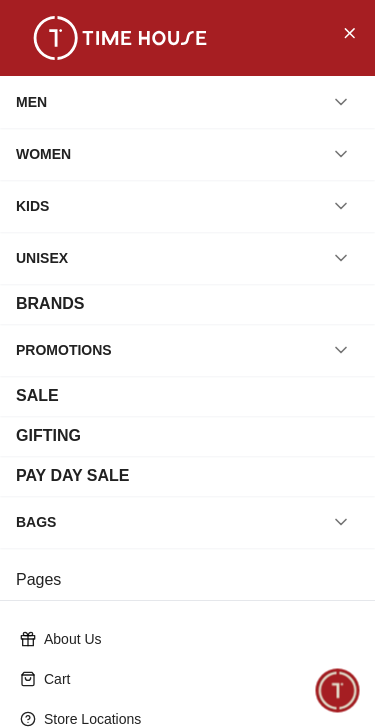 click on "BRANDS" at bounding box center [50, 304] 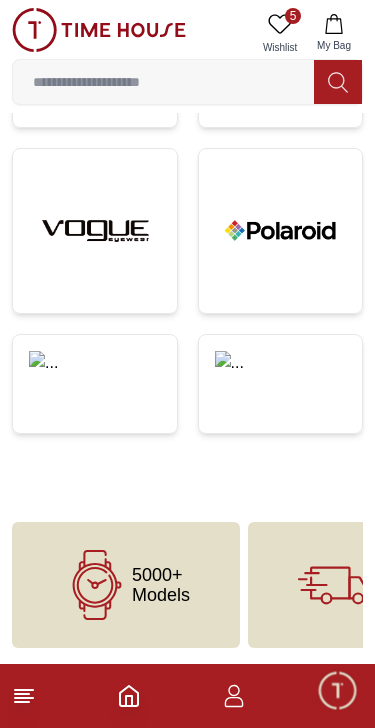 scroll, scrollTop: 0, scrollLeft: 0, axis: both 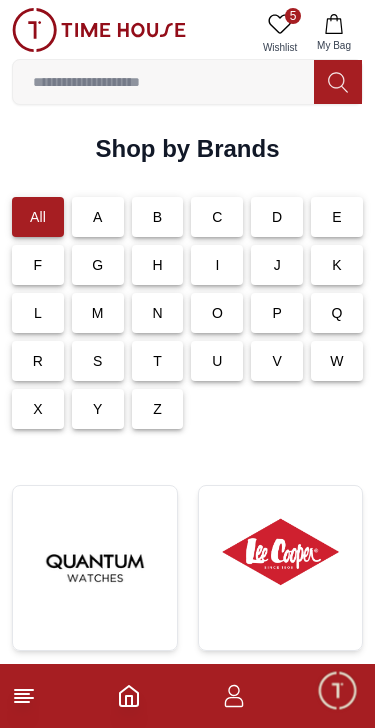 click on "B" at bounding box center (158, 217) 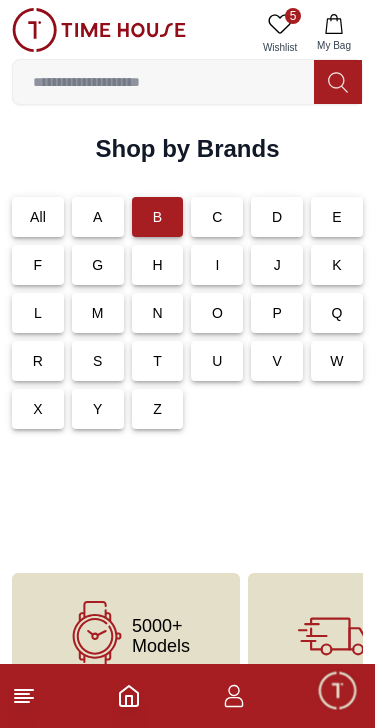 click on "T" at bounding box center [158, 361] 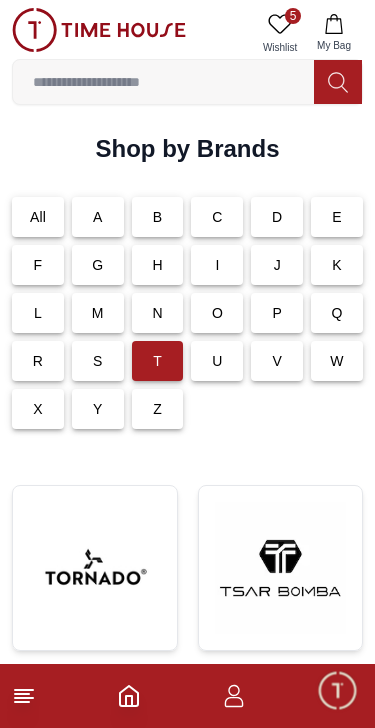 click at bounding box center [95, 568] 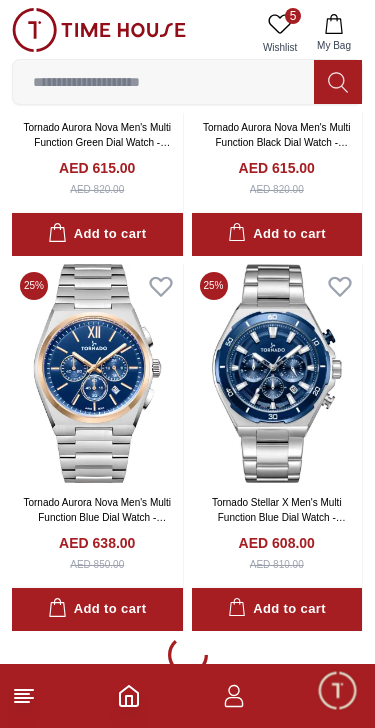 scroll, scrollTop: 3750, scrollLeft: 0, axis: vertical 